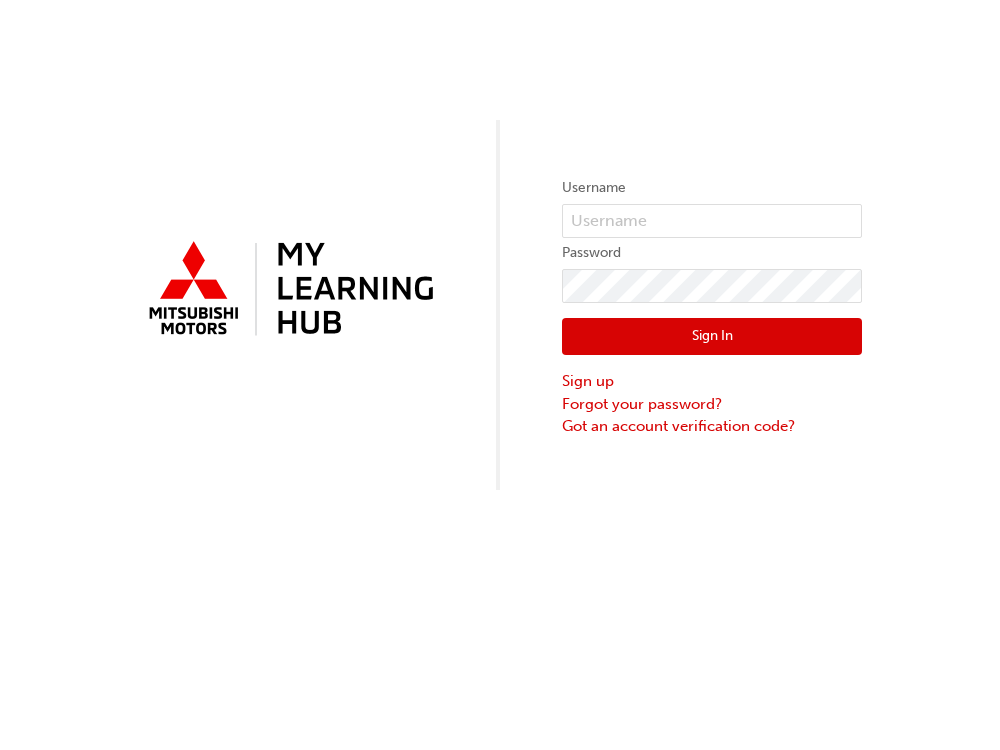 scroll, scrollTop: 0, scrollLeft: 0, axis: both 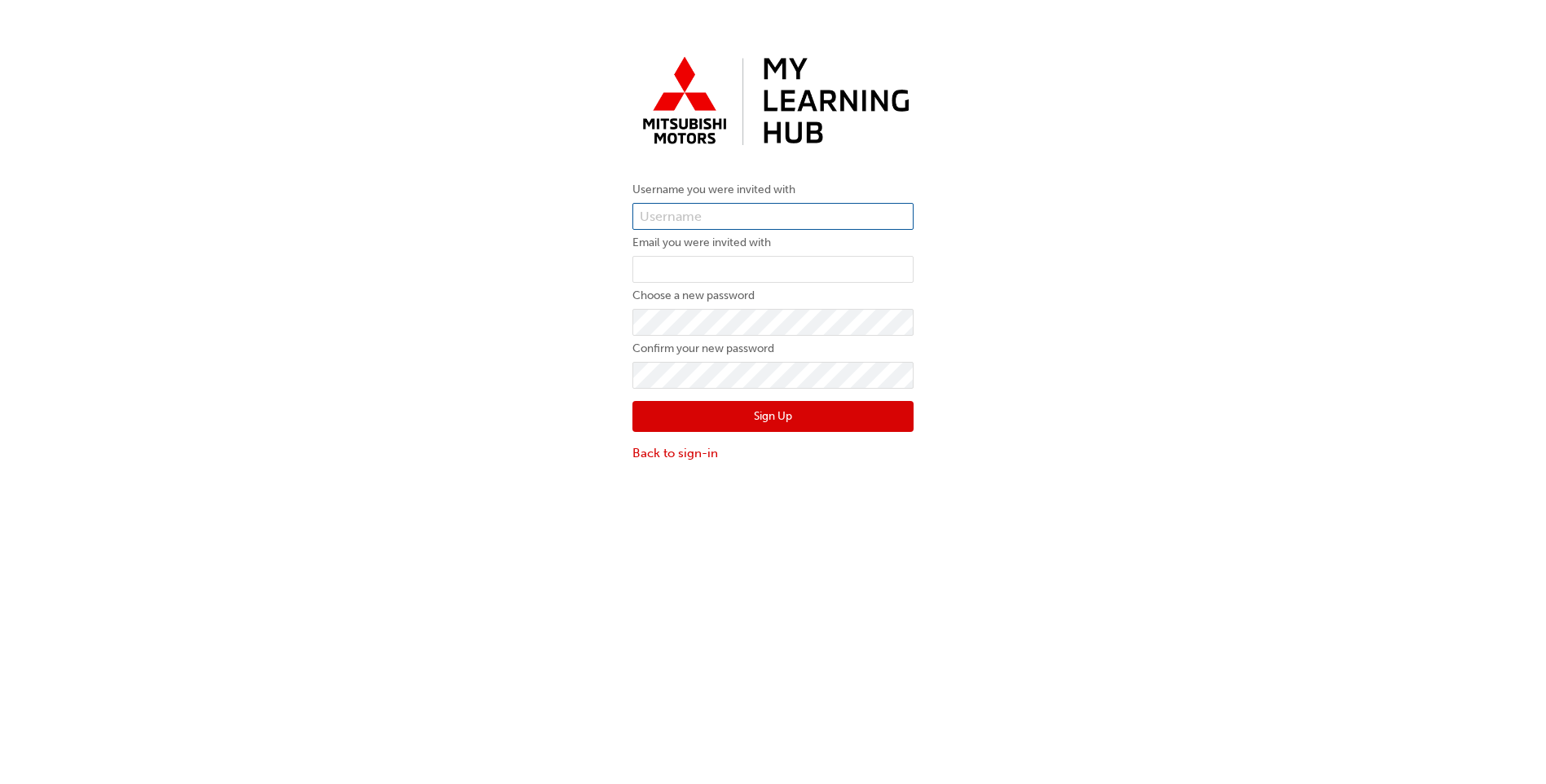 click at bounding box center (773, 217) 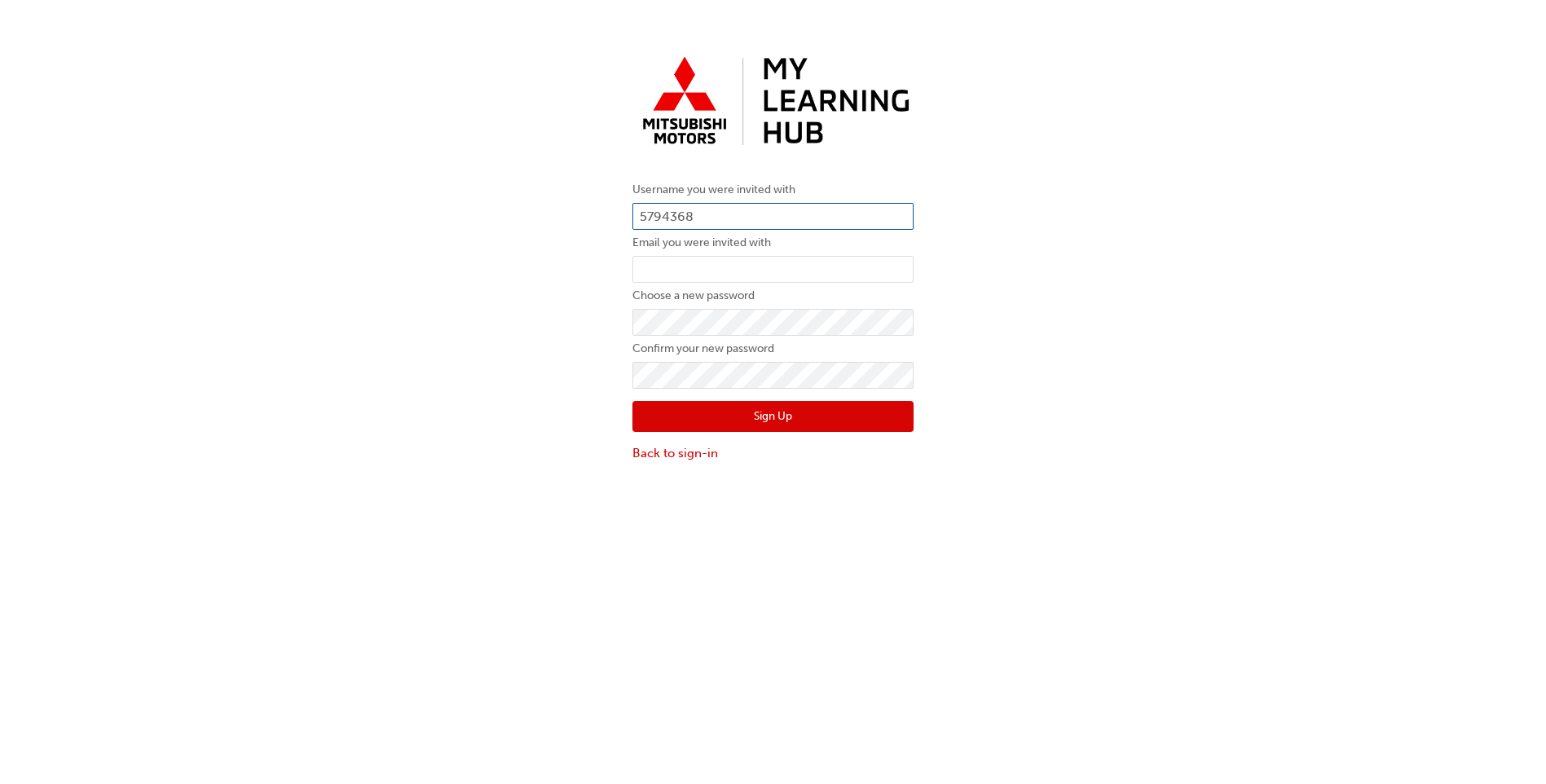 type on "5794368" 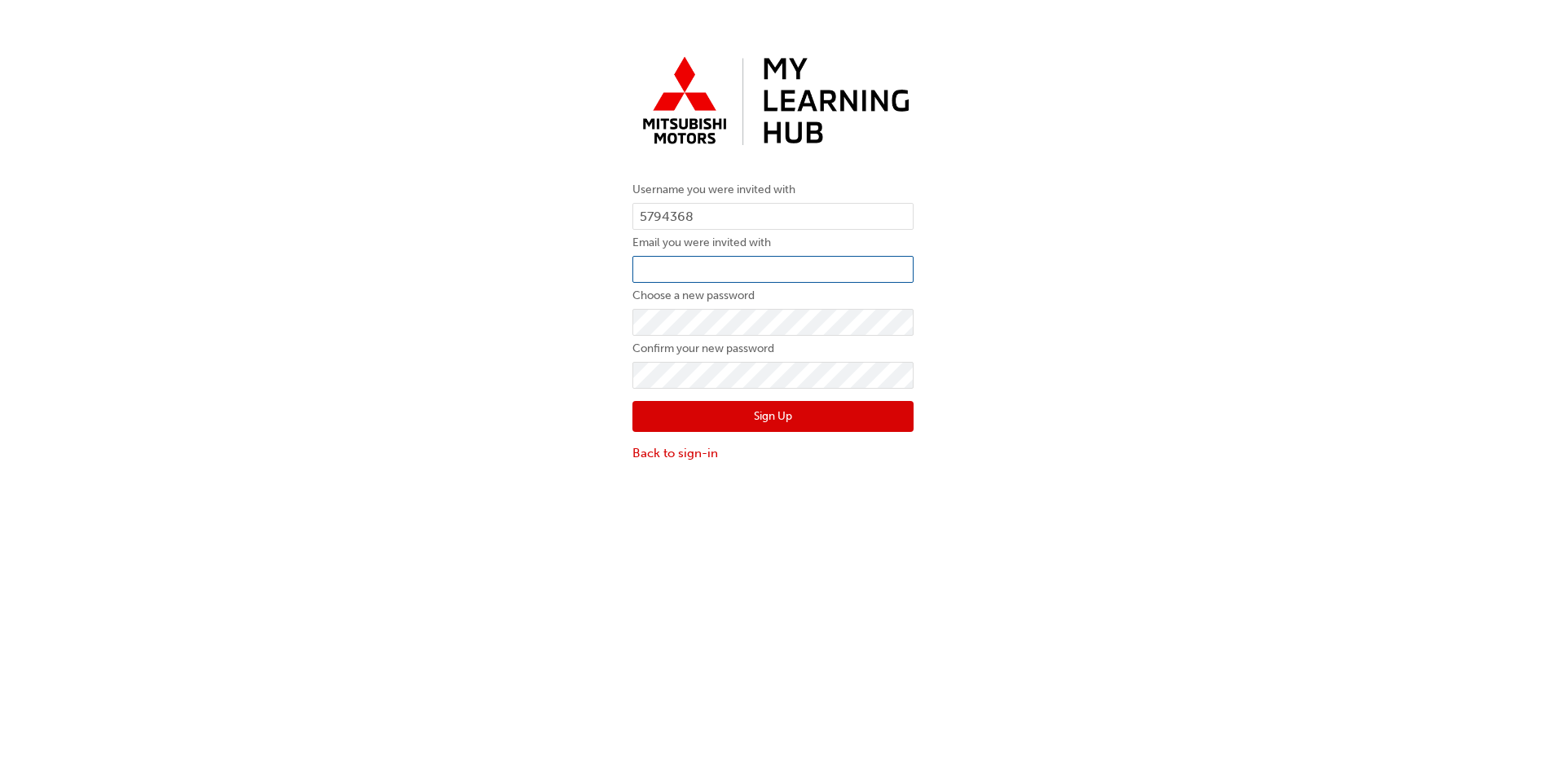 click at bounding box center (773, 270) 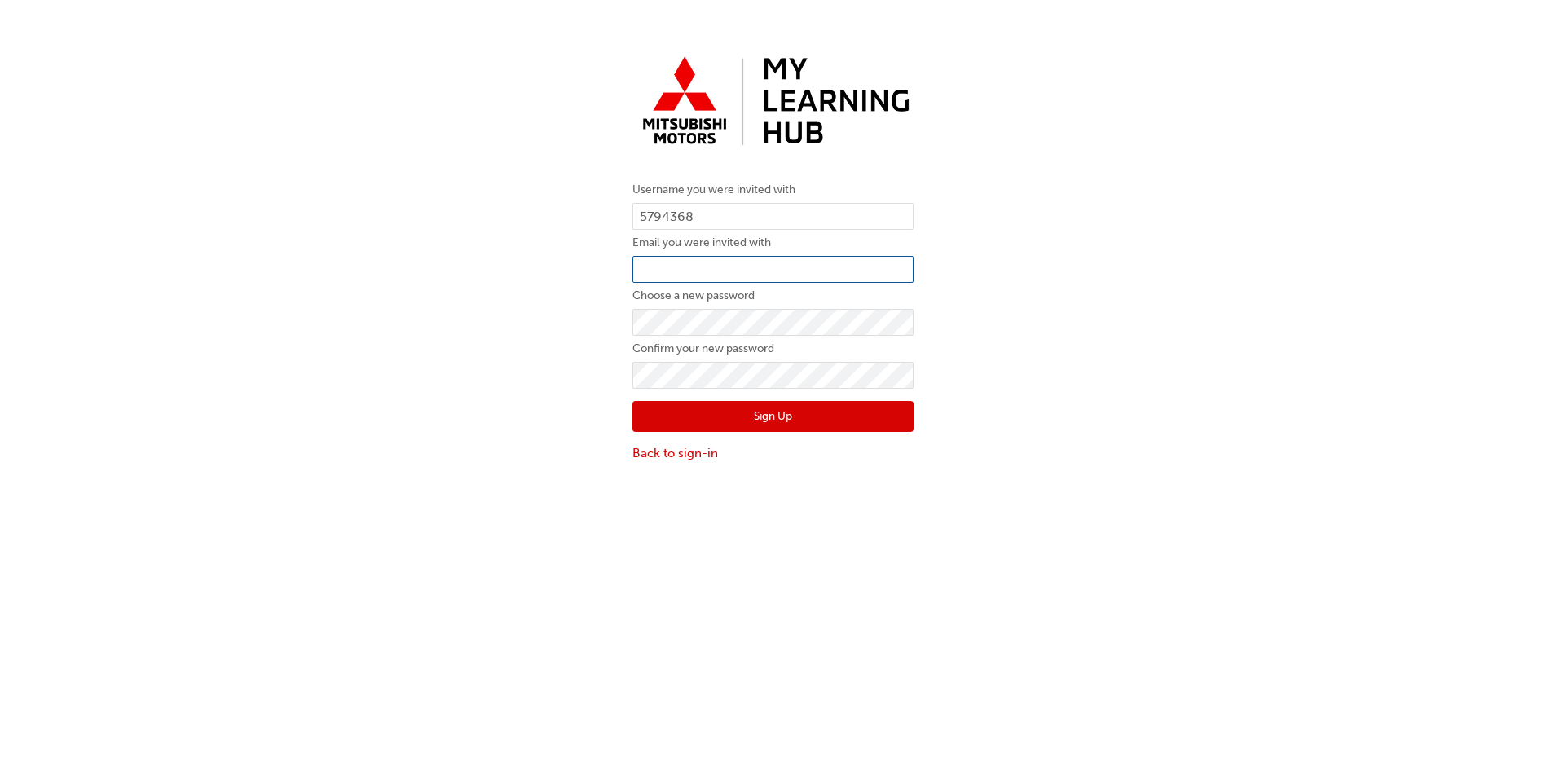 type on "[USERNAME]@example.com" 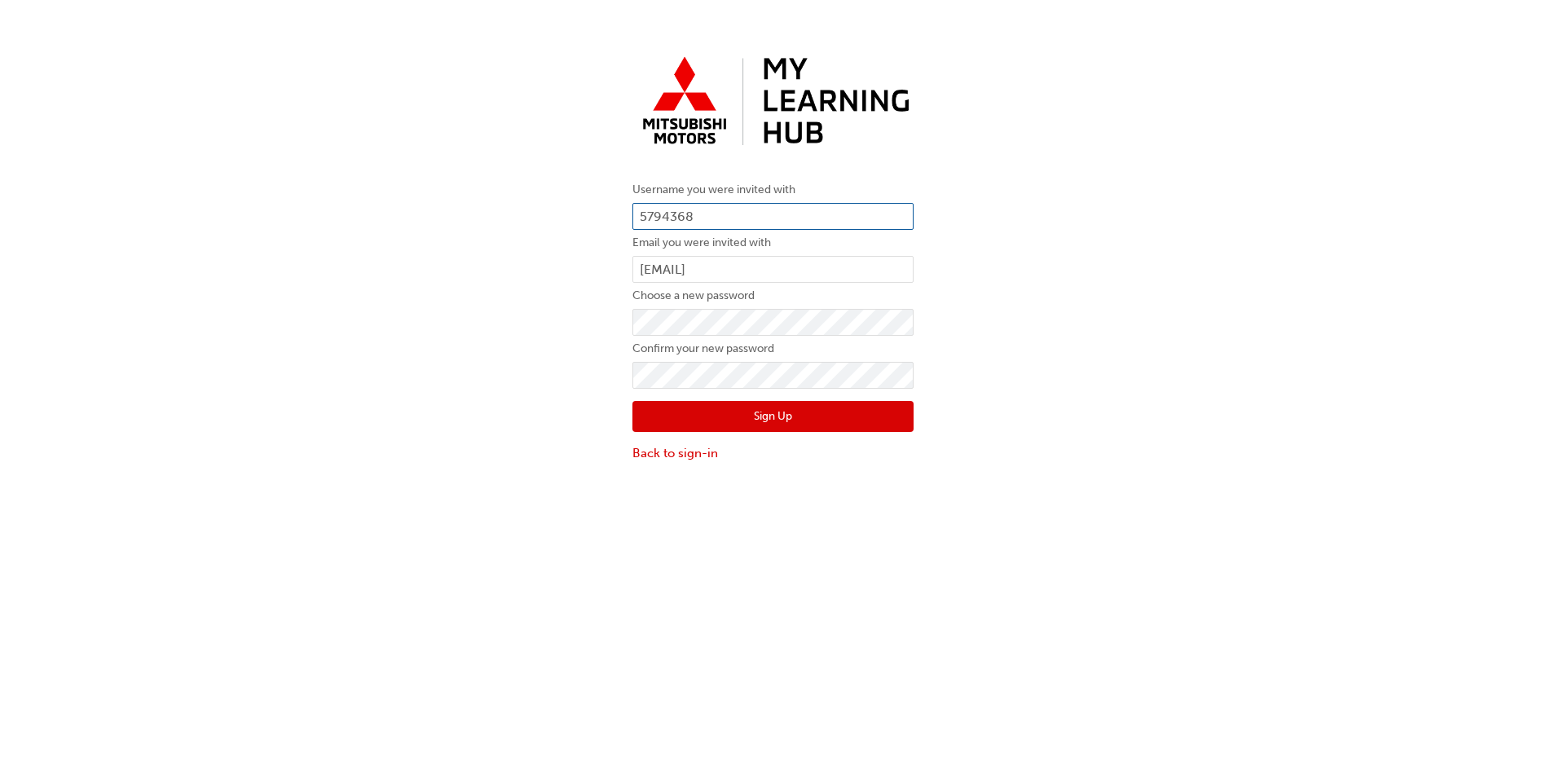 click on "5794368" at bounding box center (773, 217) 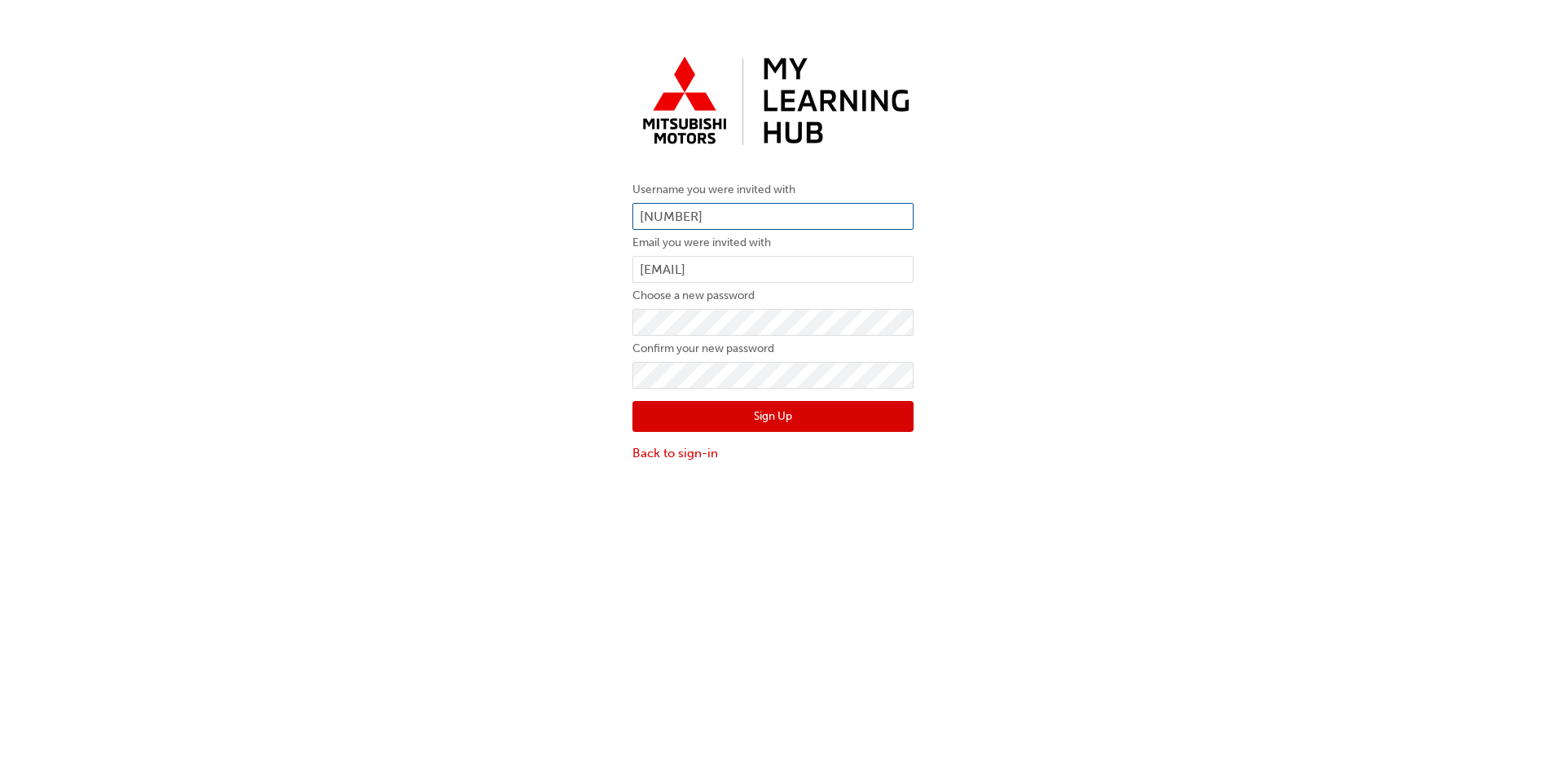 type on "[SSN]" 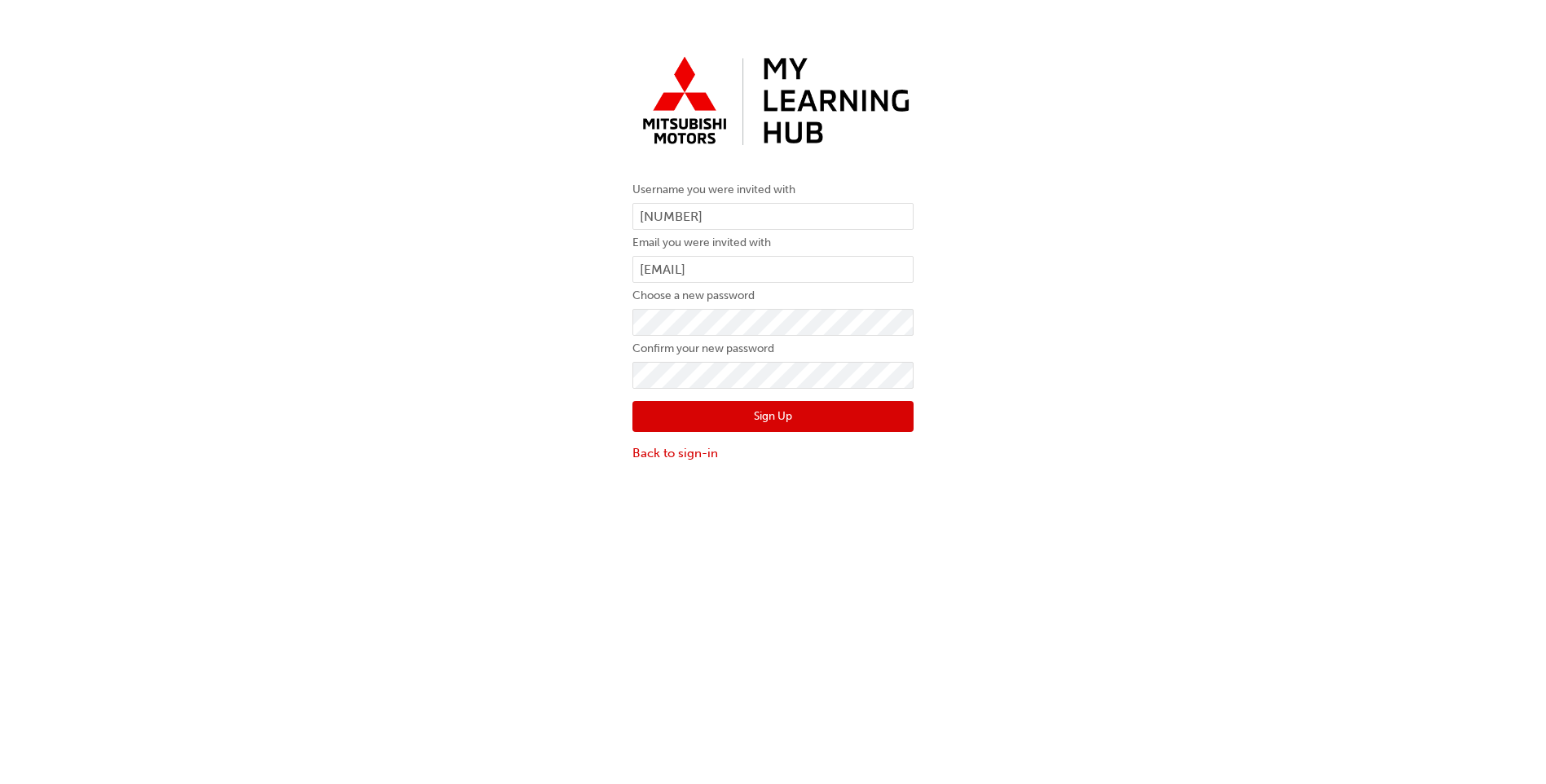 click on "Sign Up" at bounding box center (773, 416) 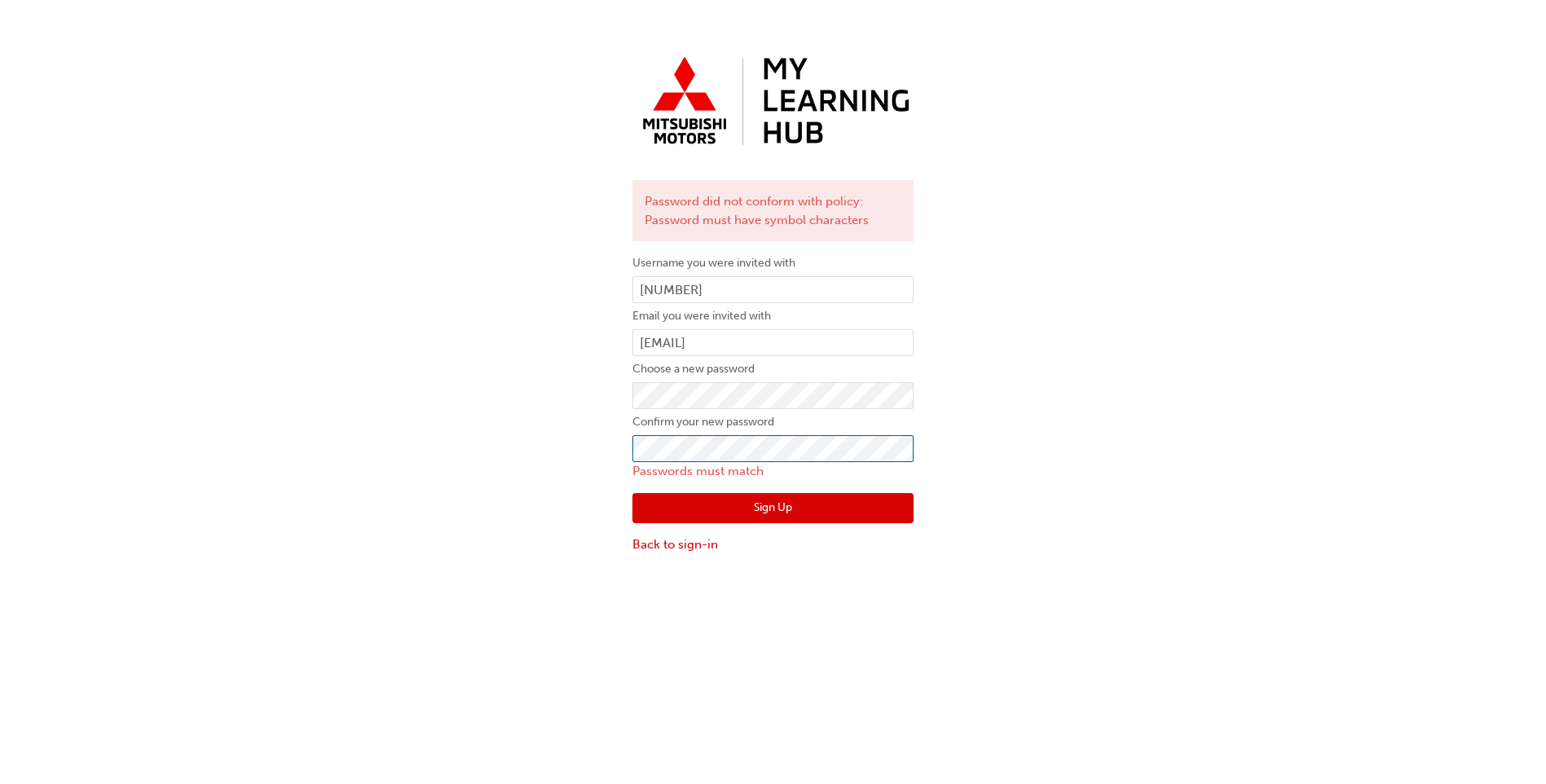 click on "Password did not conform with policy: Password must have symbol characters Username you were invited with 0005794368 Email you were invited with ssingh@heartland.com.au Choose a new password Confirm your new password Passwords must match Sign Up Back to sign-in" at bounding box center [773, 302] 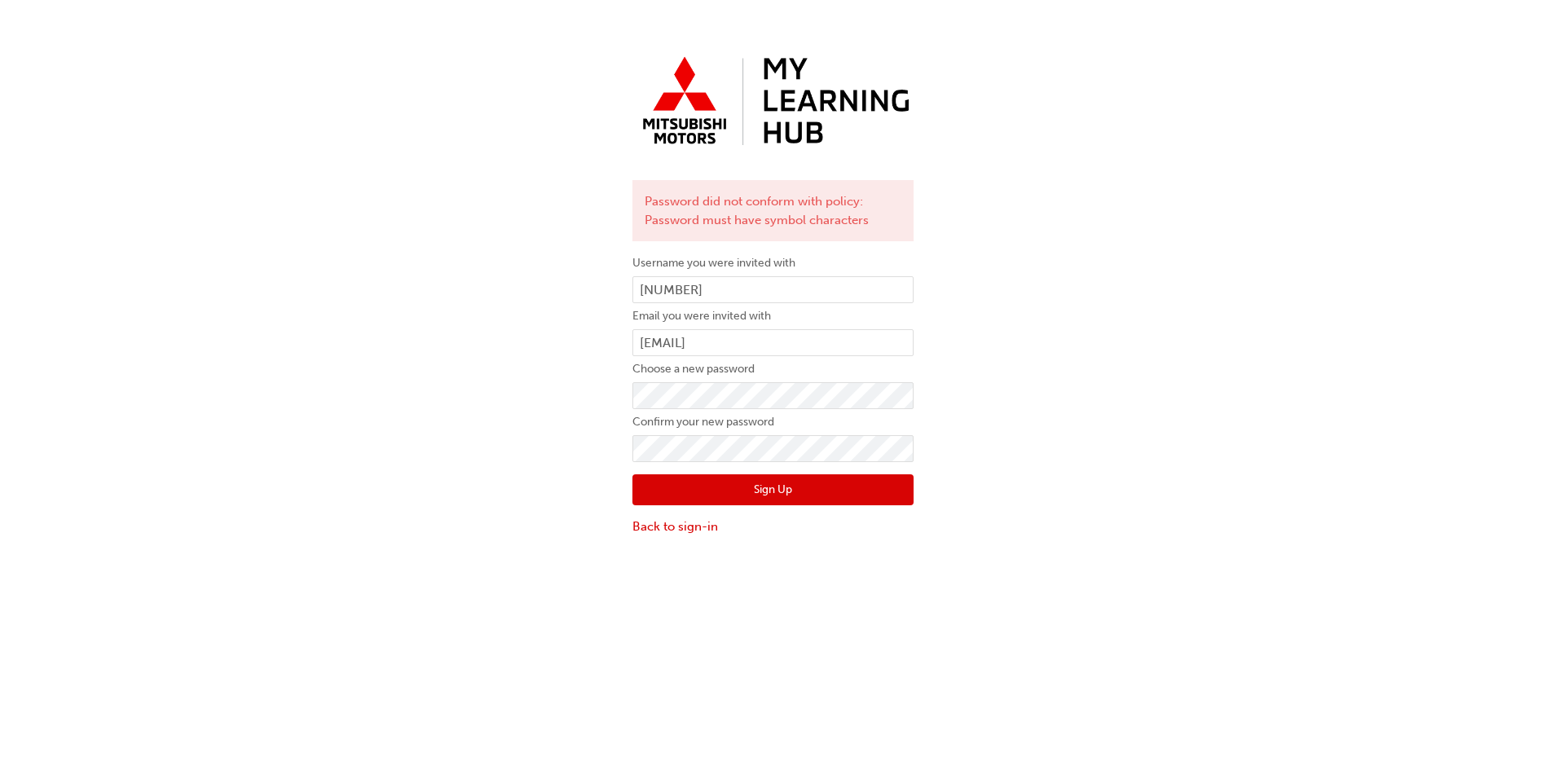 click on "Sign Up" at bounding box center (773, 490) 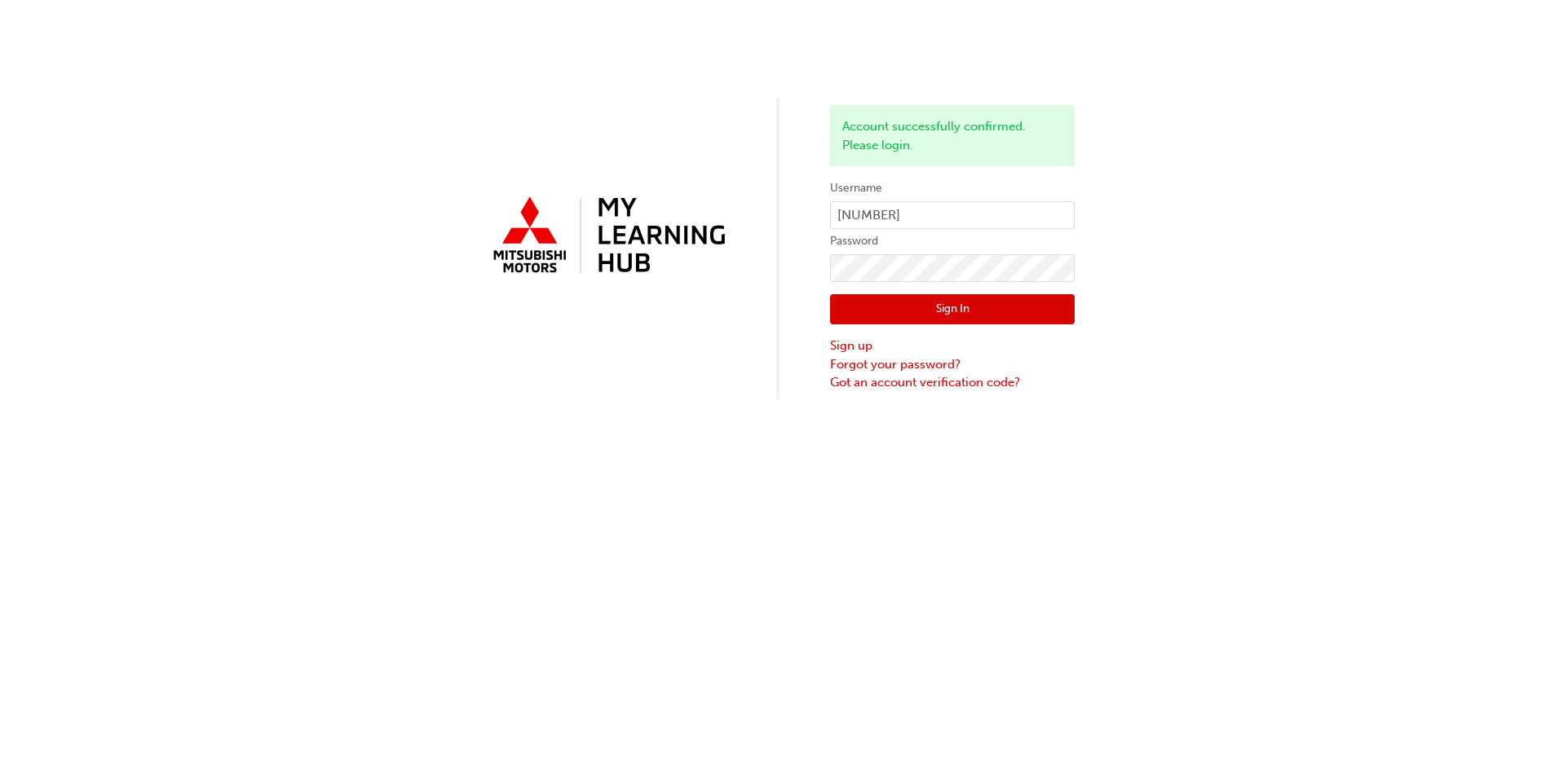 click on "Sign In" at bounding box center [952, 310] 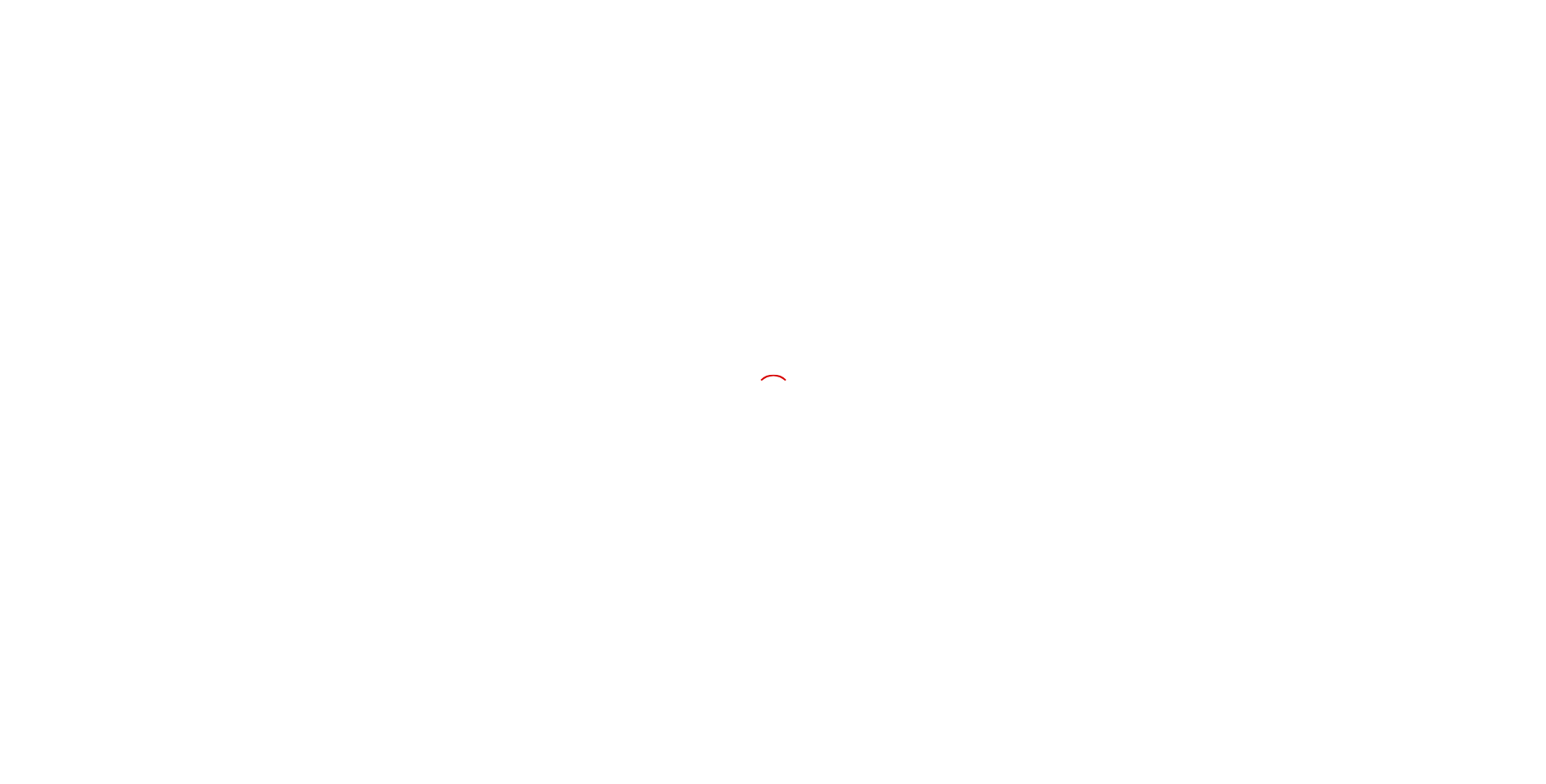 scroll, scrollTop: 0, scrollLeft: 0, axis: both 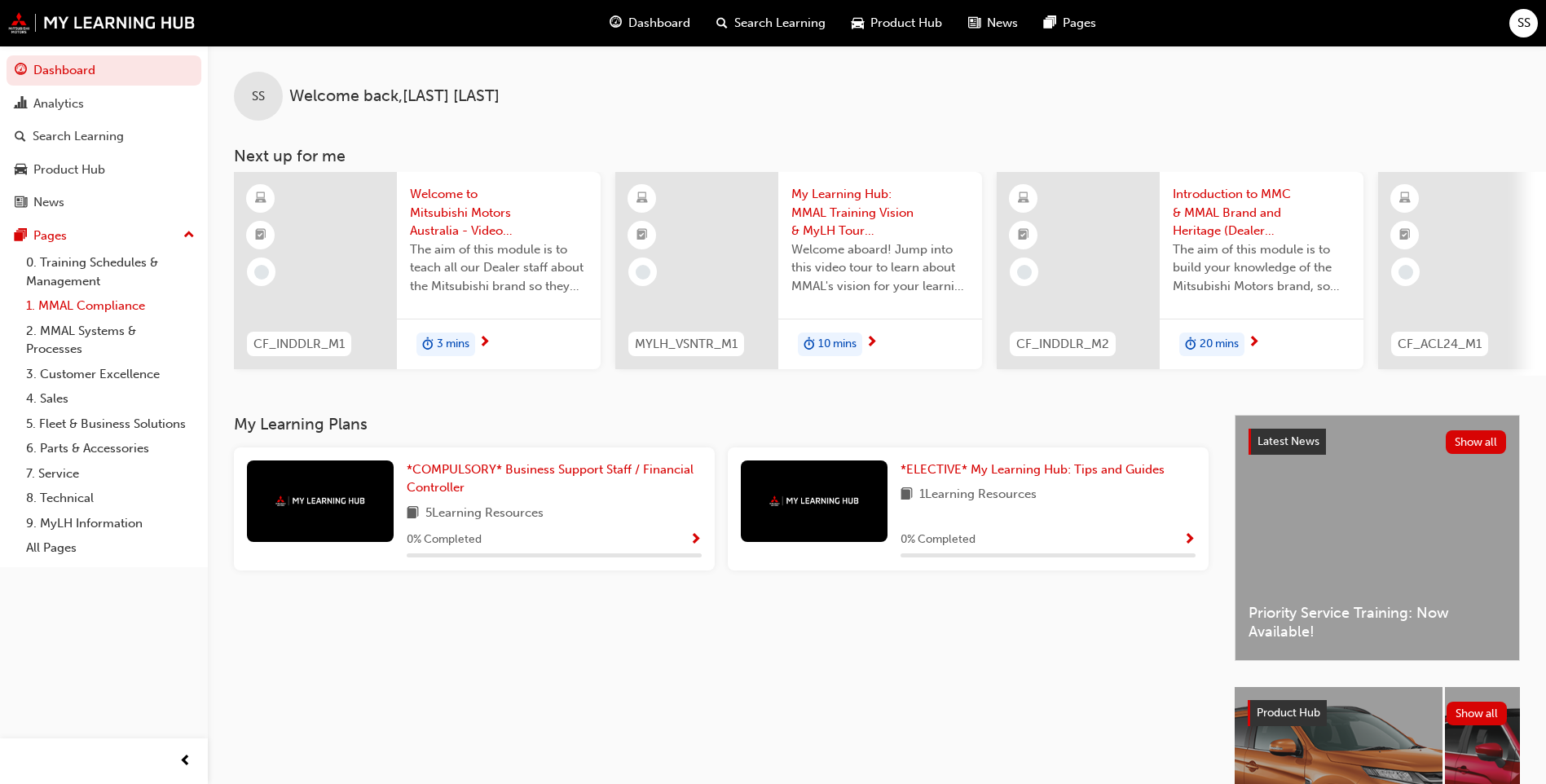 click on "1. MMAL Compliance" at bounding box center (110, 306) 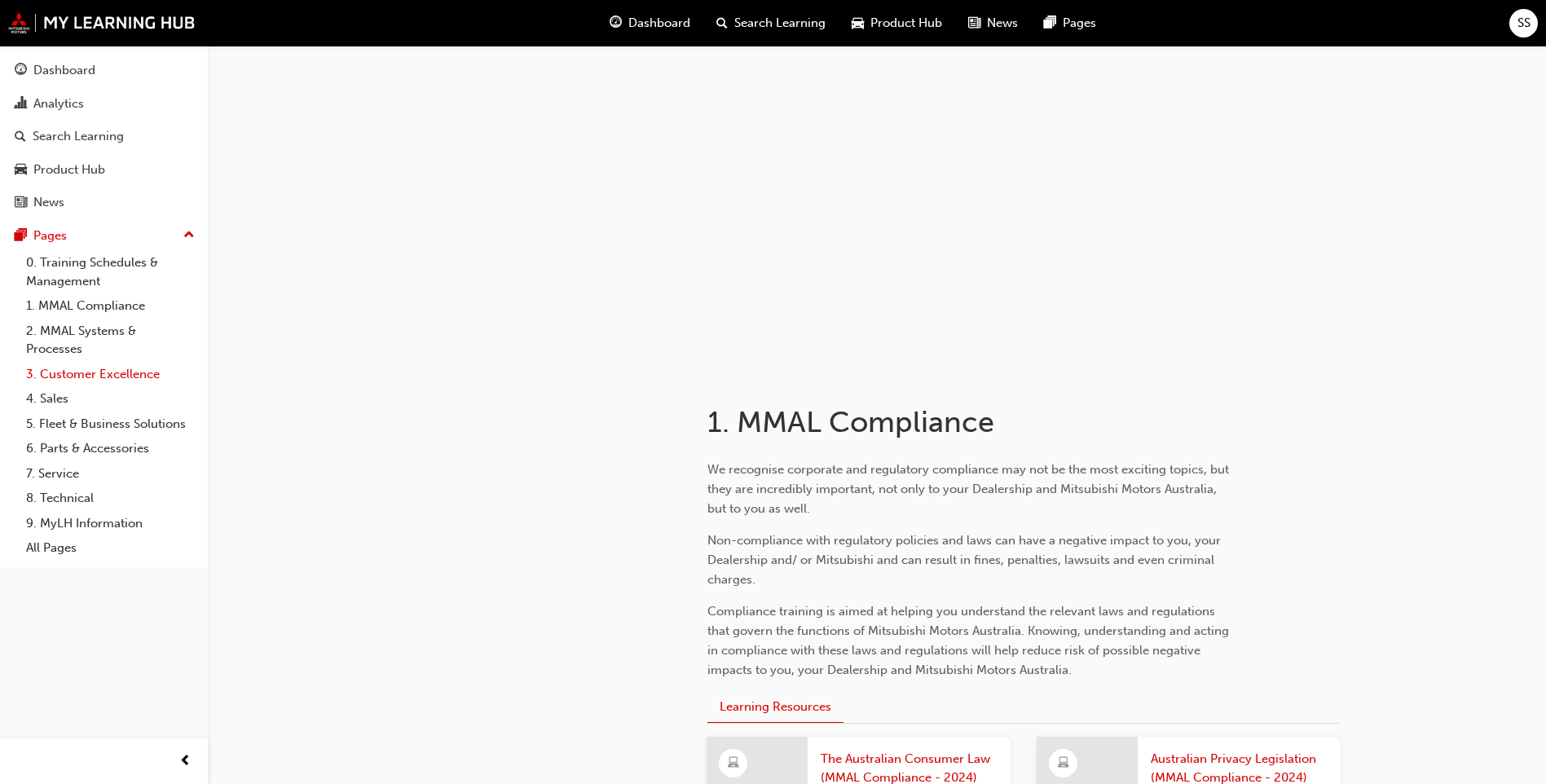 click on "3. Customer Excellence" at bounding box center (110, 374) 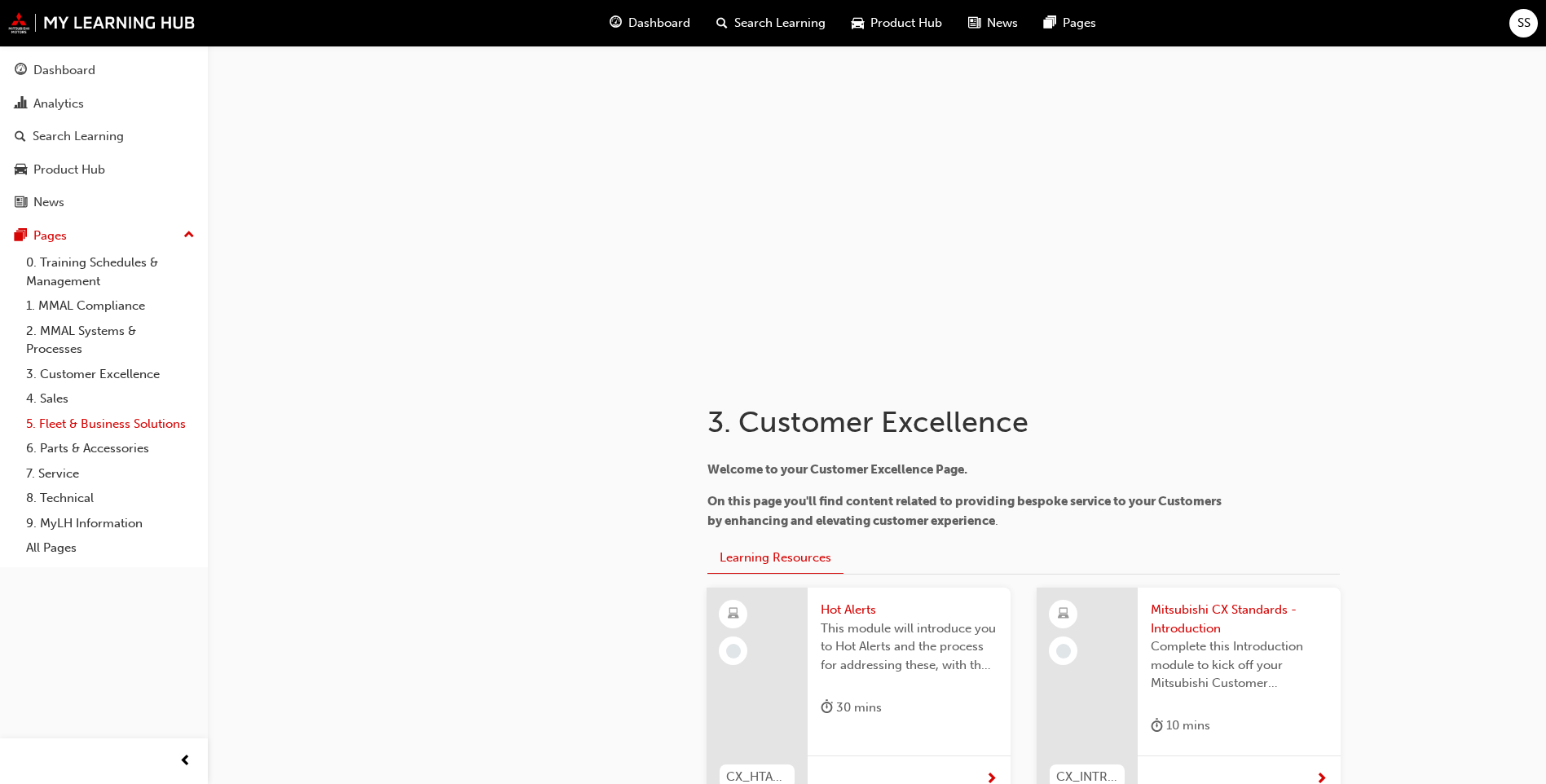 click on "5. Fleet & Business Solutions" at bounding box center (110, 424) 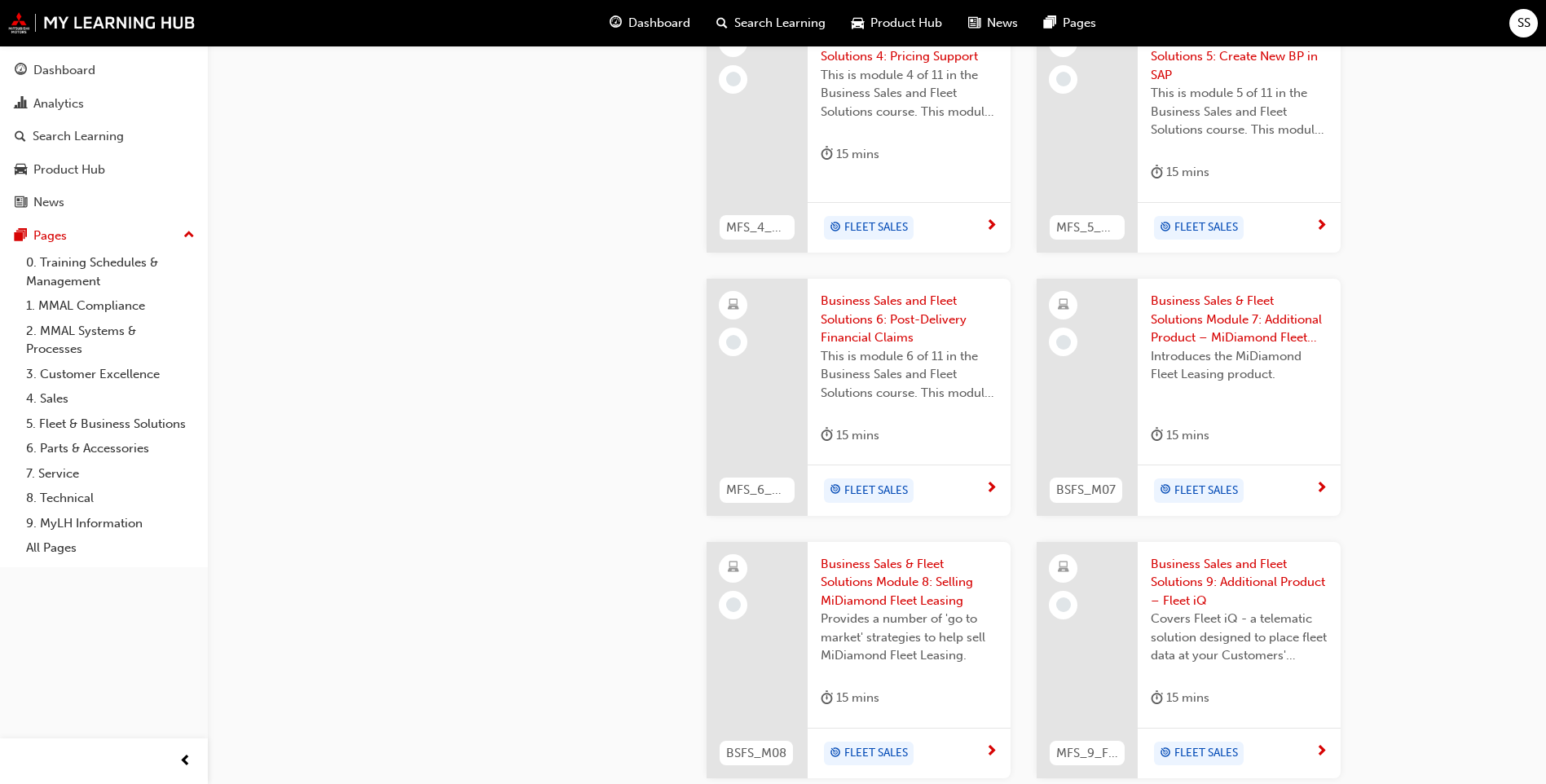 scroll, scrollTop: 1222, scrollLeft: 0, axis: vertical 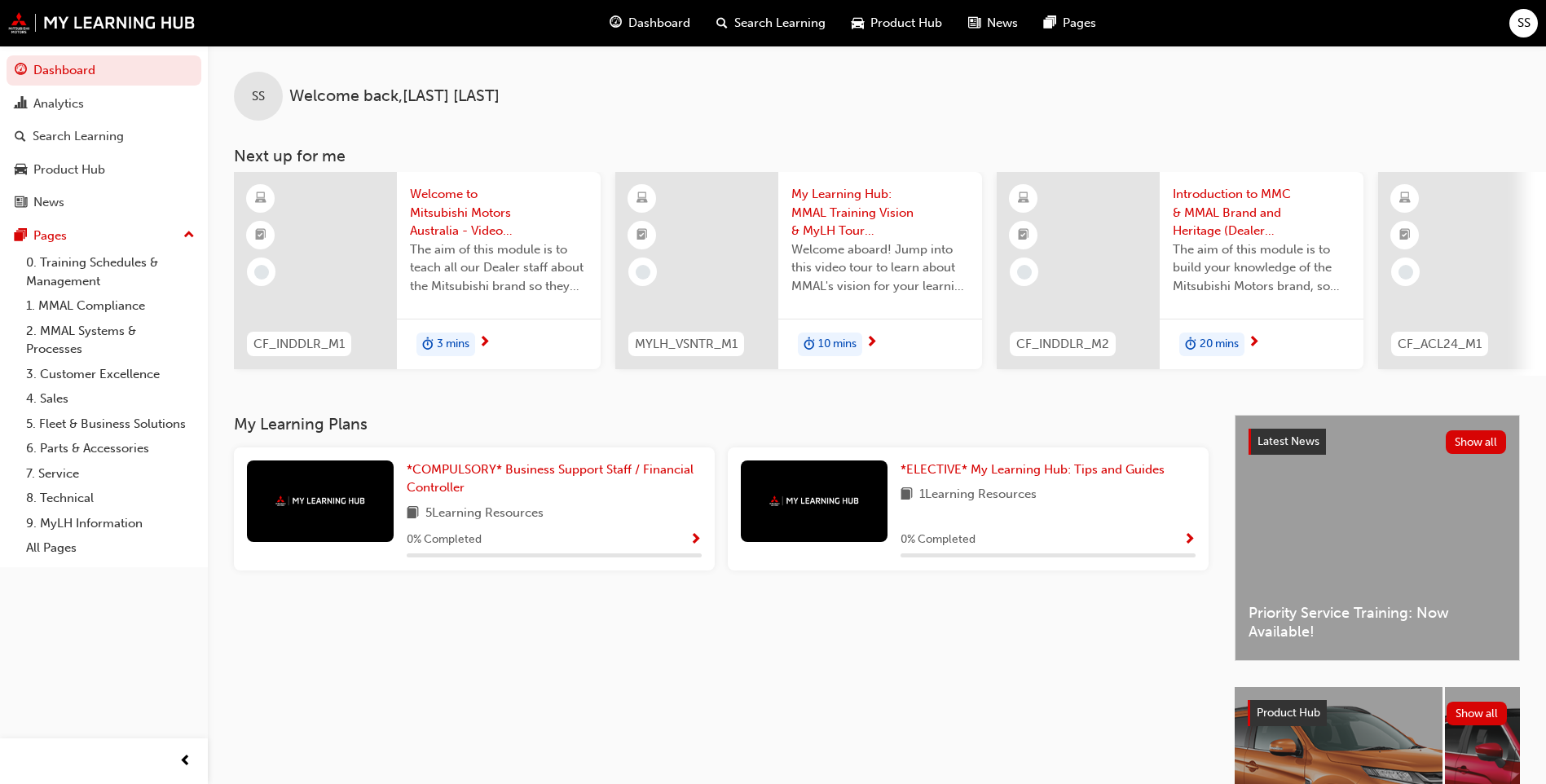 click on "SS" at bounding box center [1524, 23] 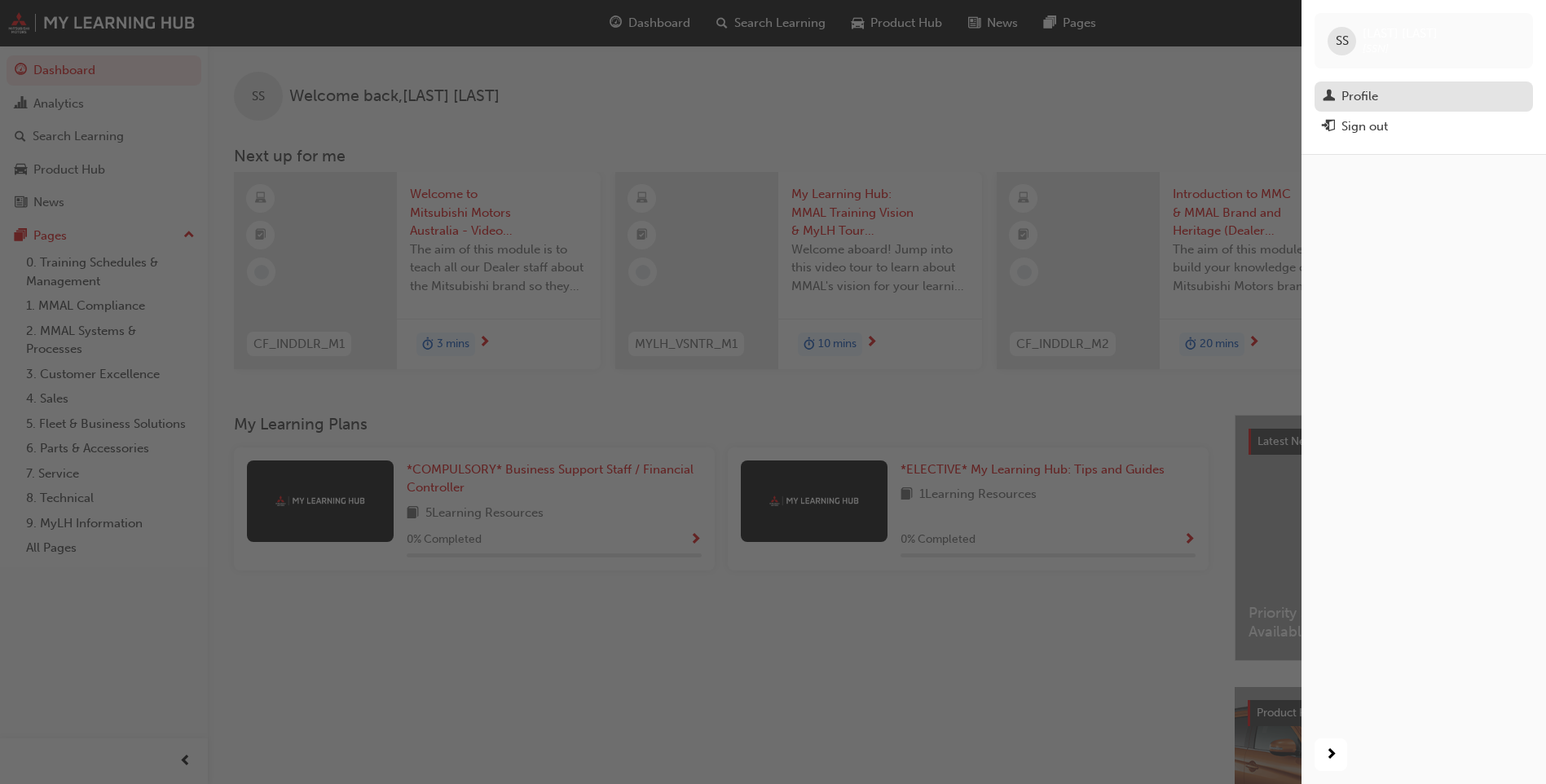 click on "Profile" at bounding box center (1424, 96) 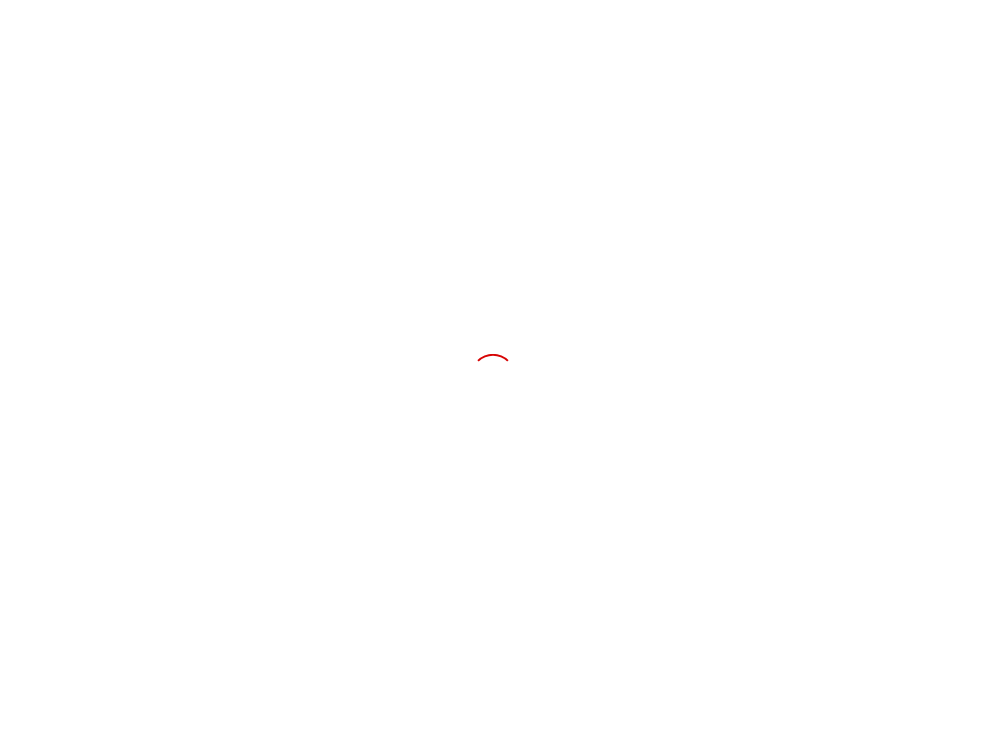scroll, scrollTop: 0, scrollLeft: 0, axis: both 